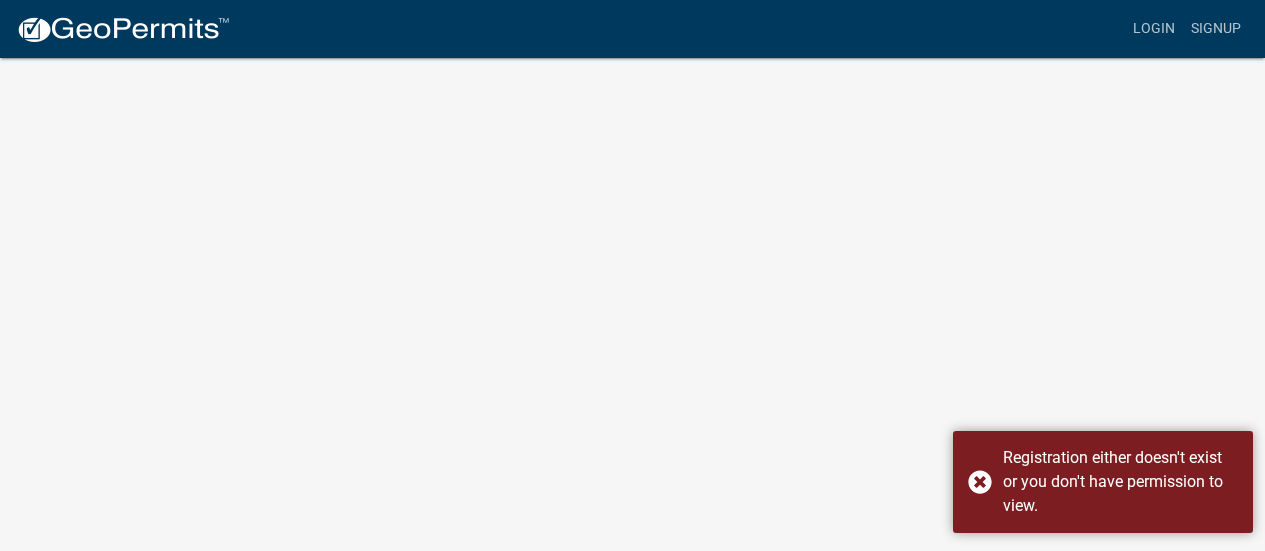 scroll, scrollTop: 0, scrollLeft: 0, axis: both 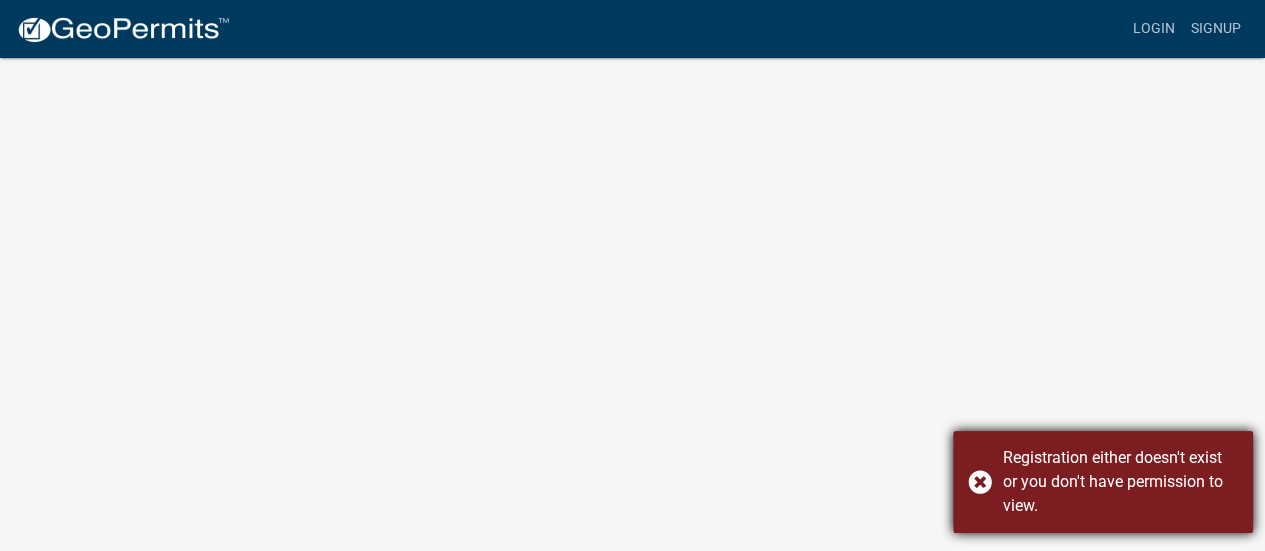 click on "Registration either doesn't exist or you don't have permission to view." at bounding box center (1103, 482) 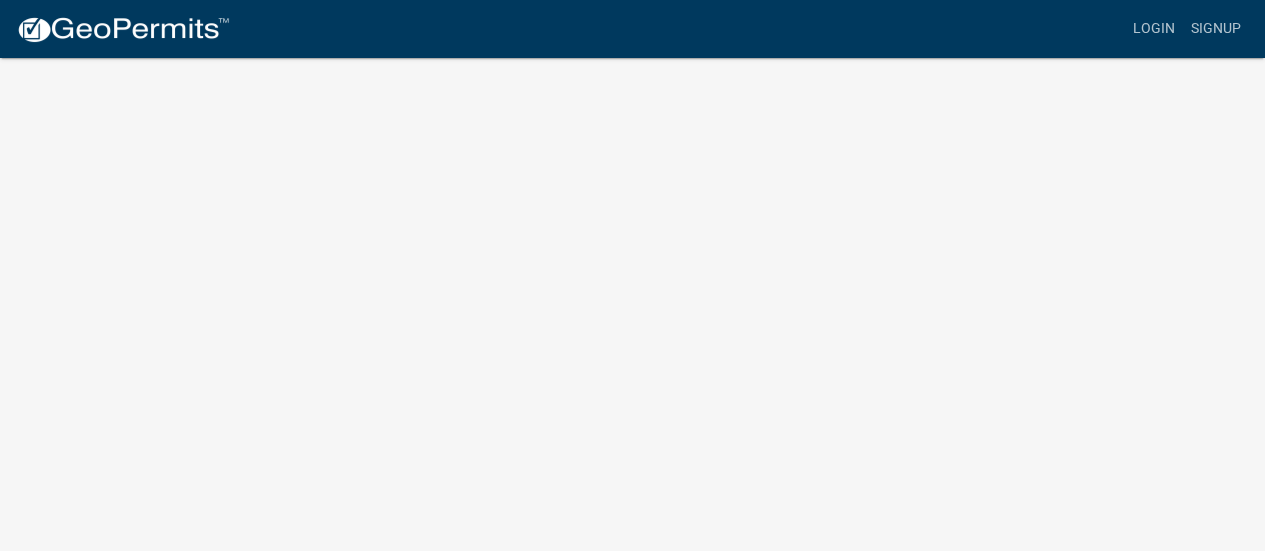 scroll, scrollTop: 0, scrollLeft: 0, axis: both 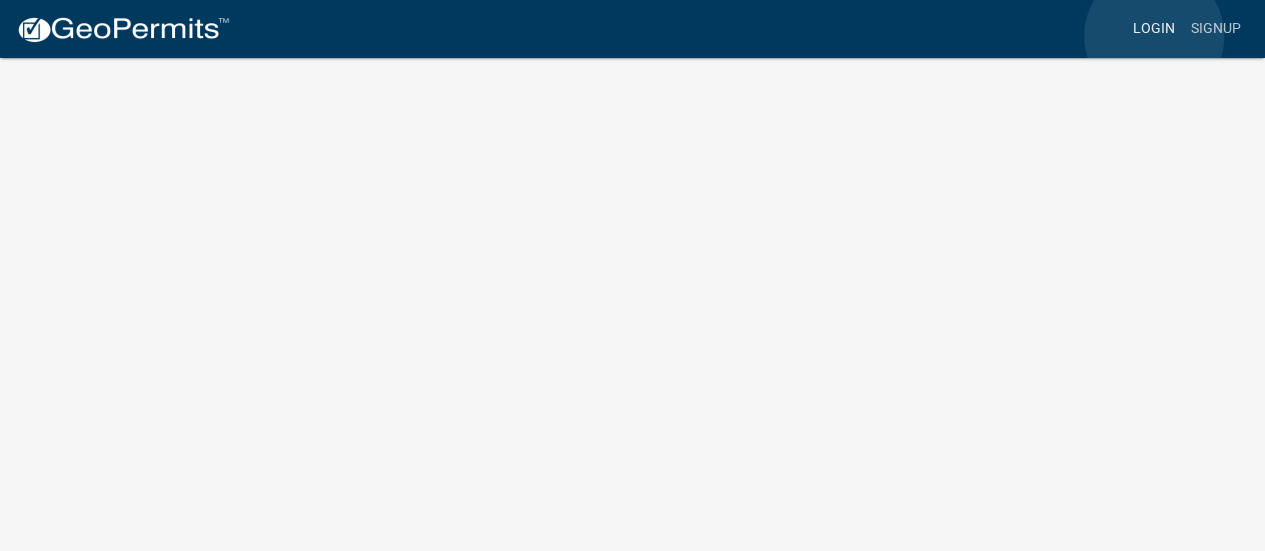click on "Login" at bounding box center [1154, 29] 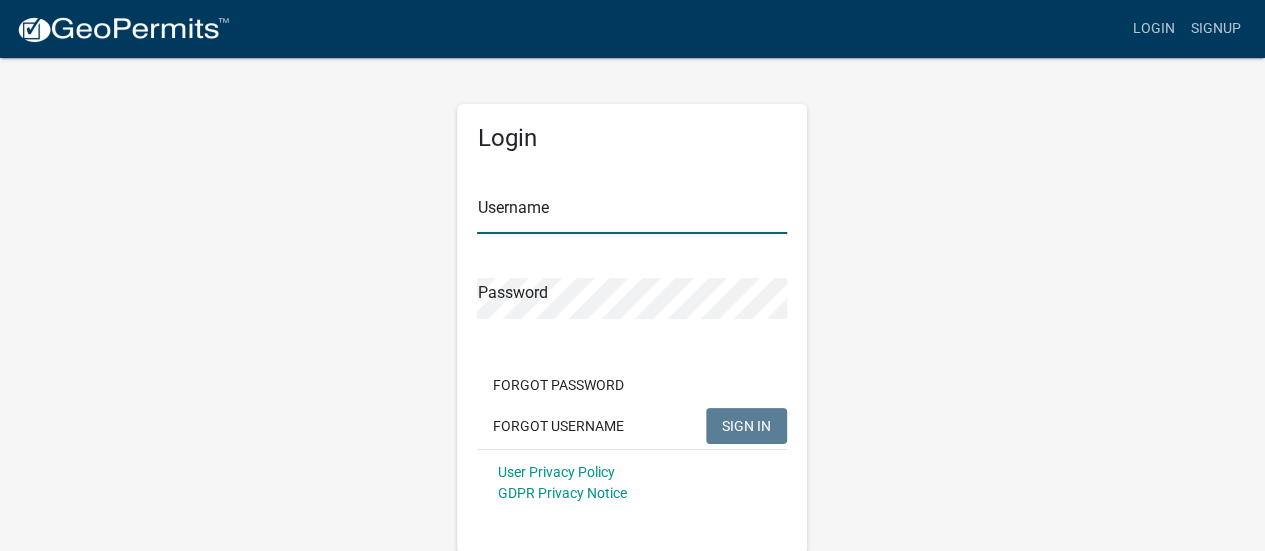type on "[LAST]" 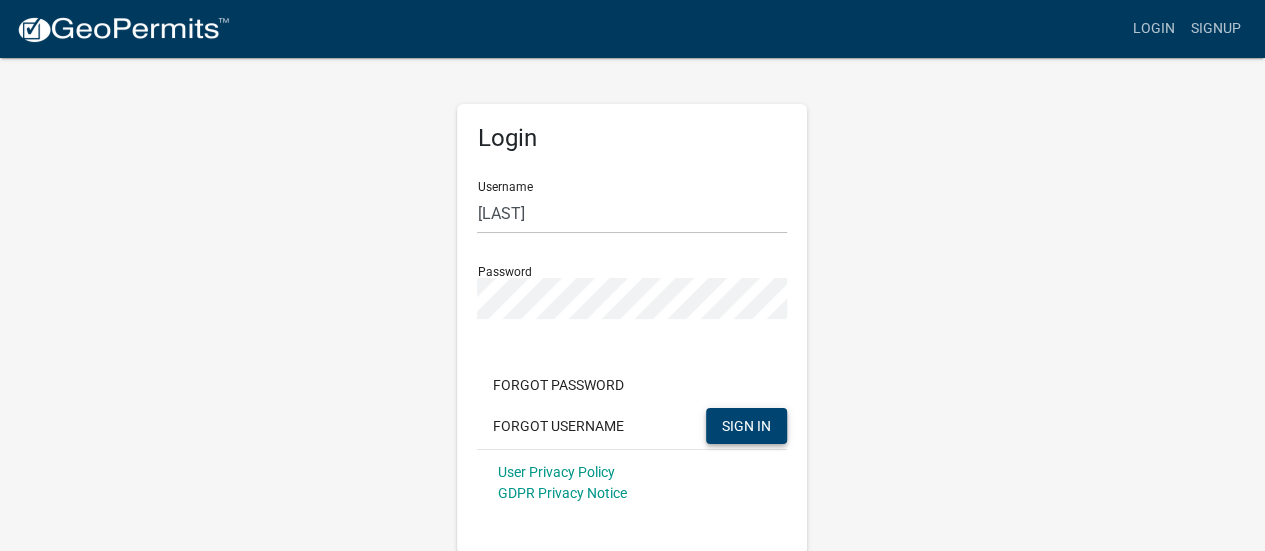 click on "SIGN IN" 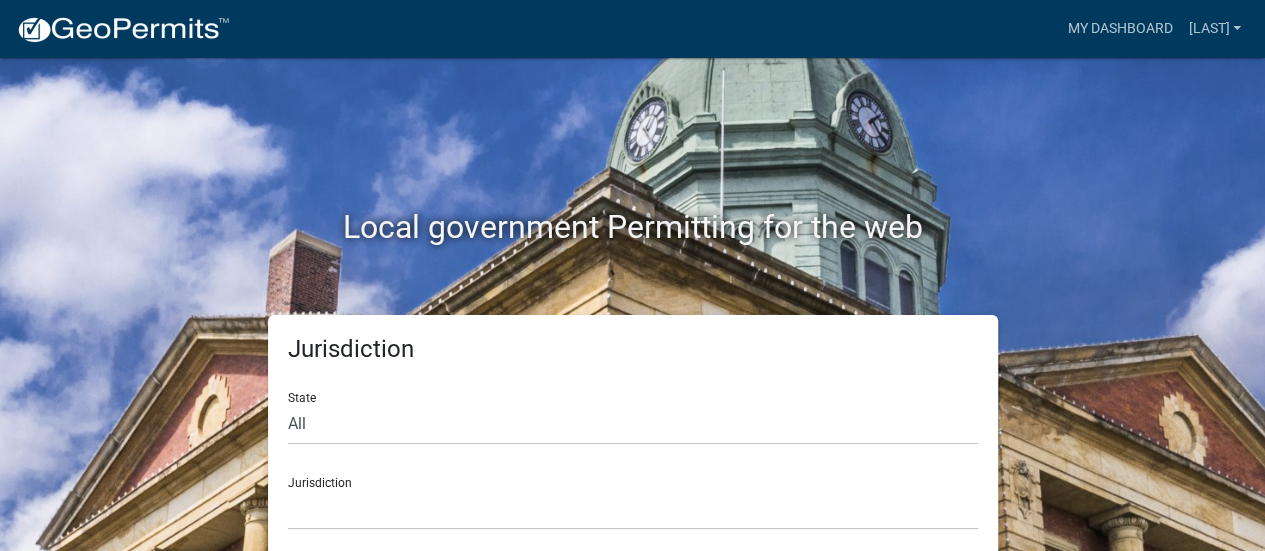 scroll, scrollTop: 16, scrollLeft: 0, axis: vertical 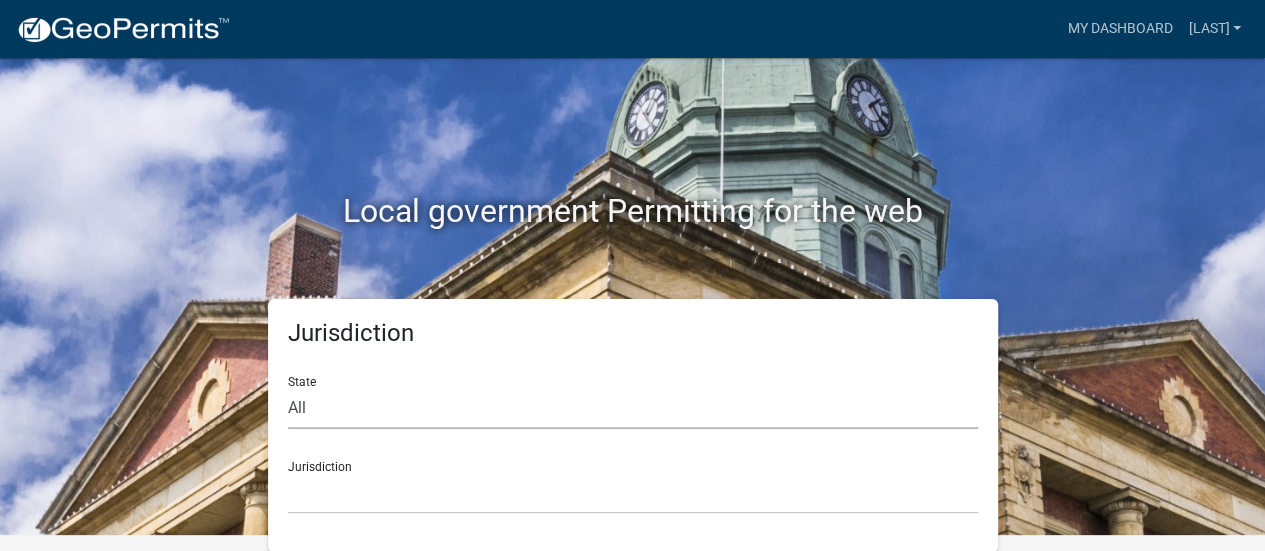 click on "All  Colorado   Georgia   Indiana   Iowa   Kansas   Minnesota   Ohio   South Carolina   Wisconsin" 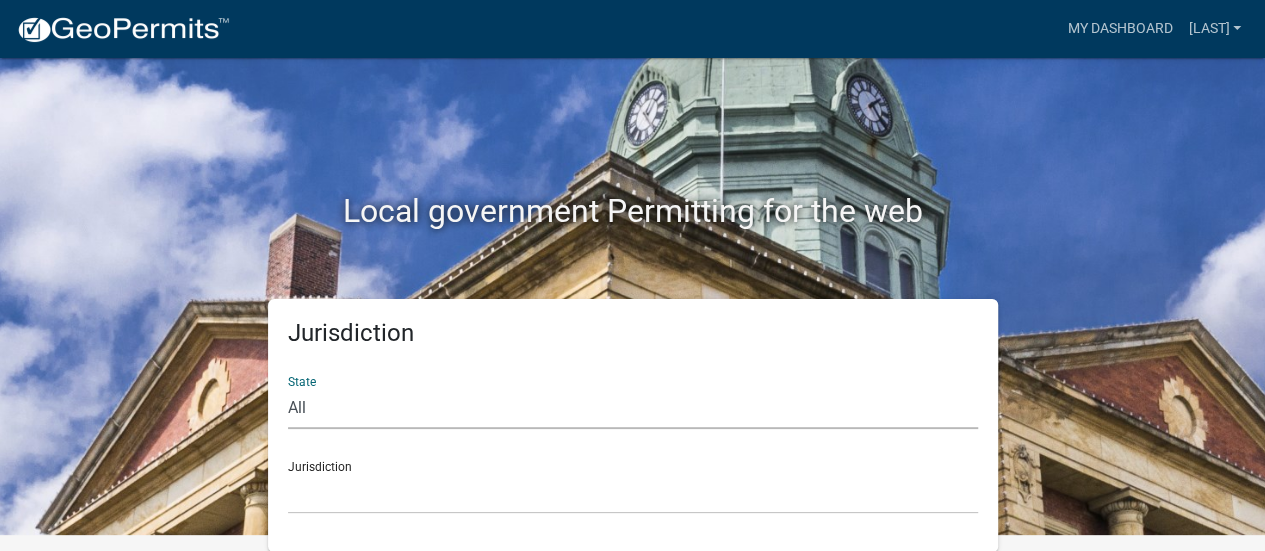 select on "Indiana" 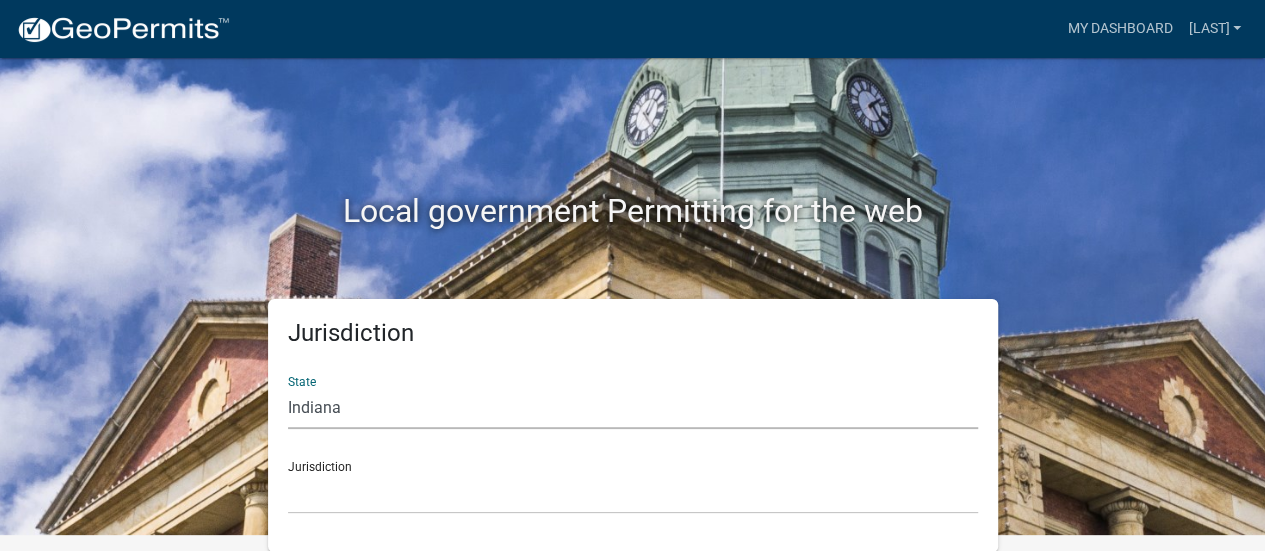 click on "All  Colorado   Georgia   Indiana   Iowa   Kansas   Minnesota   Ohio   South Carolina   Wisconsin" 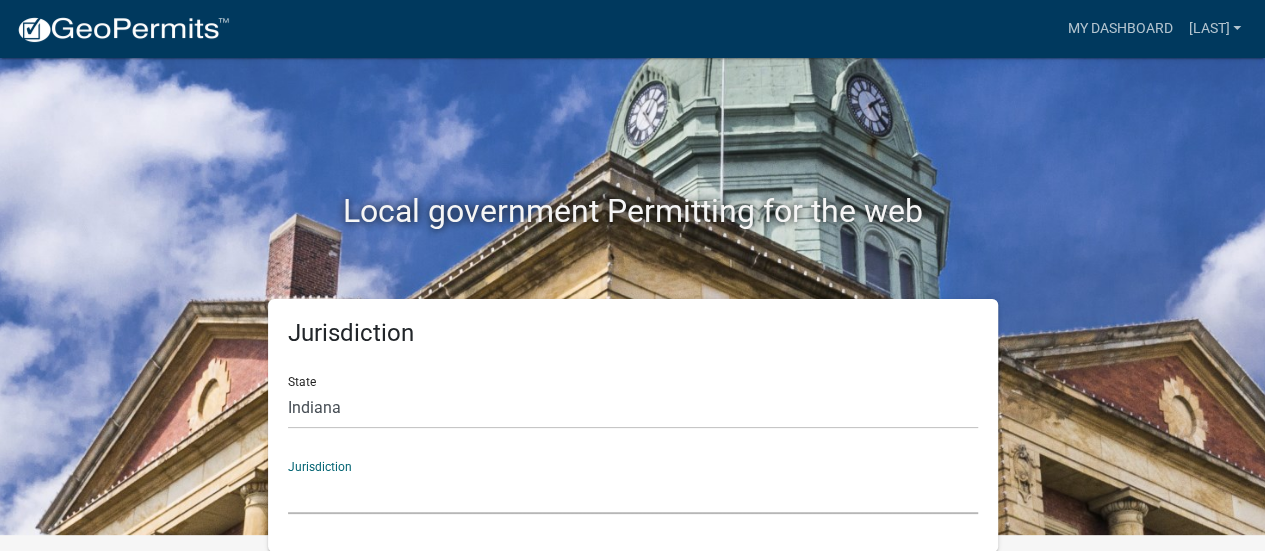 click on "City of Charlestown, Indiana City of Jeffersonville, Indiana City of Logansport, Indiana Decatur County, Indiana Grant County, Indiana Howard County, Indiana Huntington County, Indiana Jasper County, Indiana Kosciusko County, Indiana La Porte County, Indiana Miami County, Indiana Montgomery County, Indiana Morgan County, Indiana Newton County, Indiana Porter County, Indiana River Ridge Development Authority, Indiana Tippecanoe County, Indiana Vigo County, Indiana Wells County, Indiana Whitley County, Indiana" 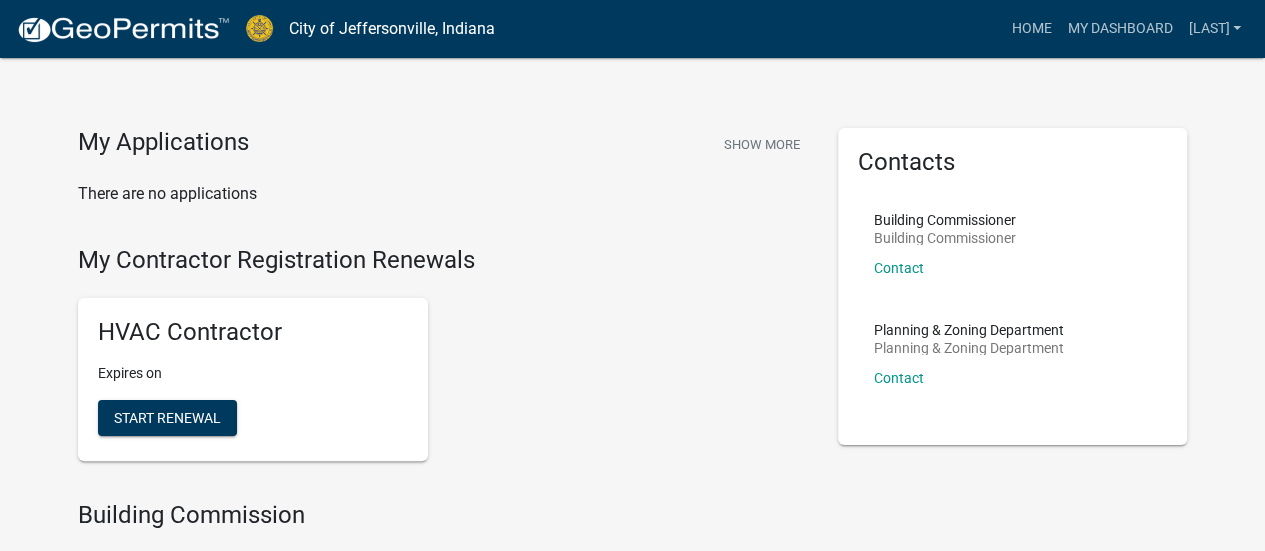 scroll, scrollTop: 0, scrollLeft: 0, axis: both 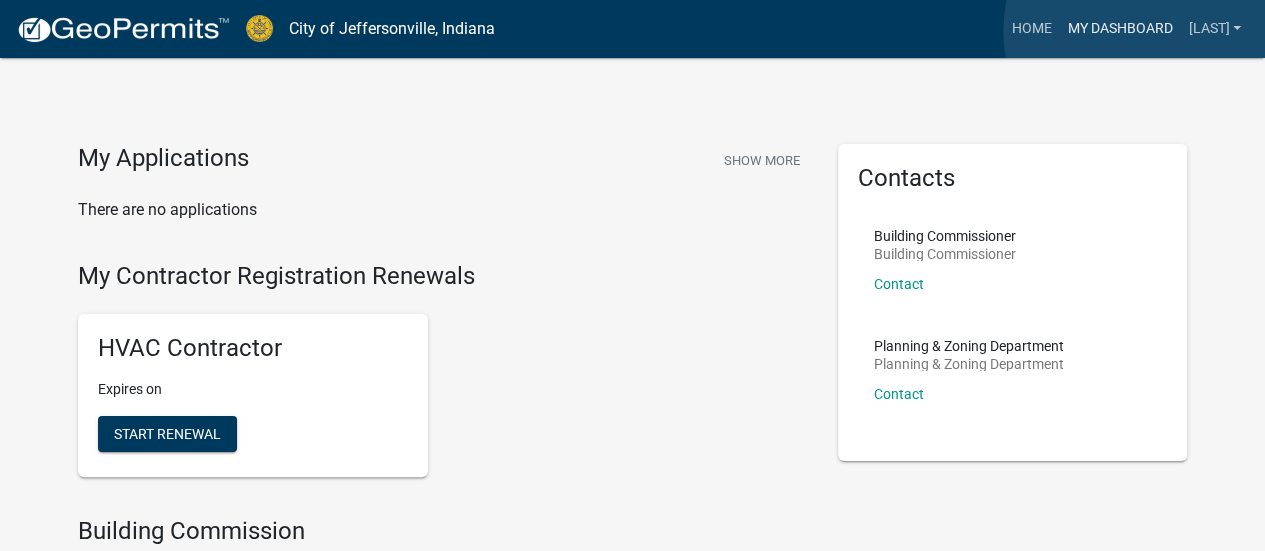 click on "My Dashboard" at bounding box center (1119, 29) 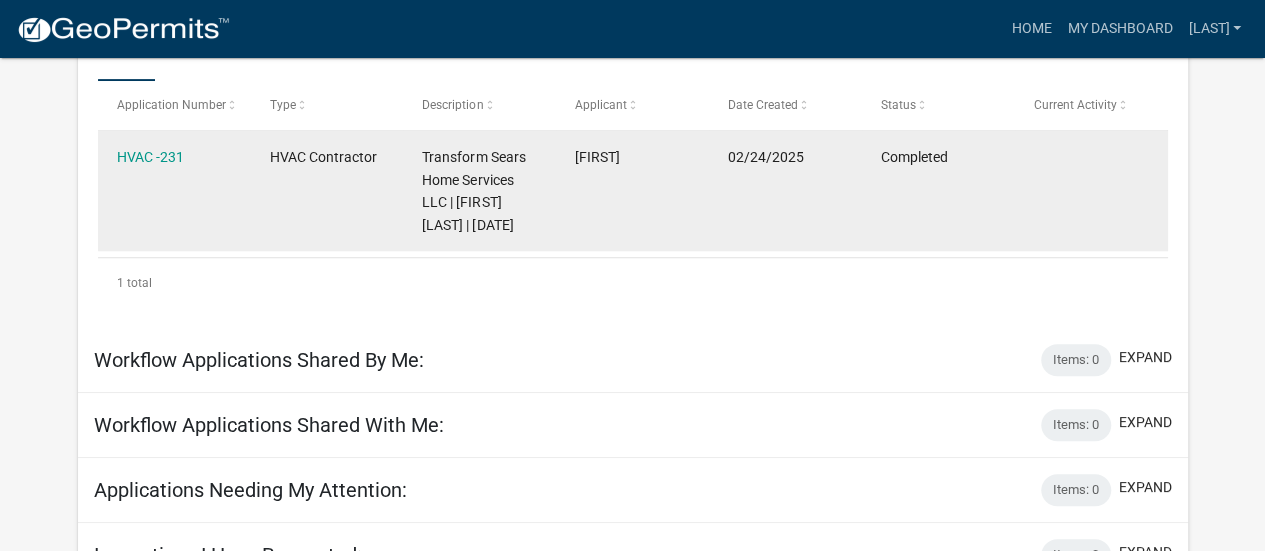 scroll, scrollTop: 200, scrollLeft: 0, axis: vertical 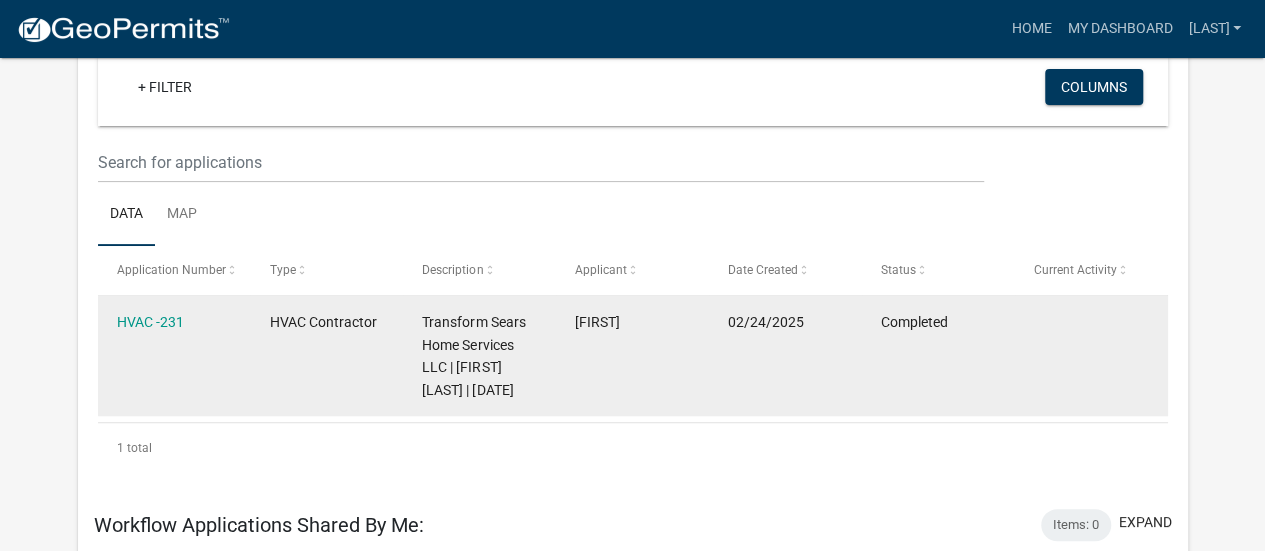 click on "Transform Sears Home Services LLC | [FIRST] [LAST] | [DATE]" 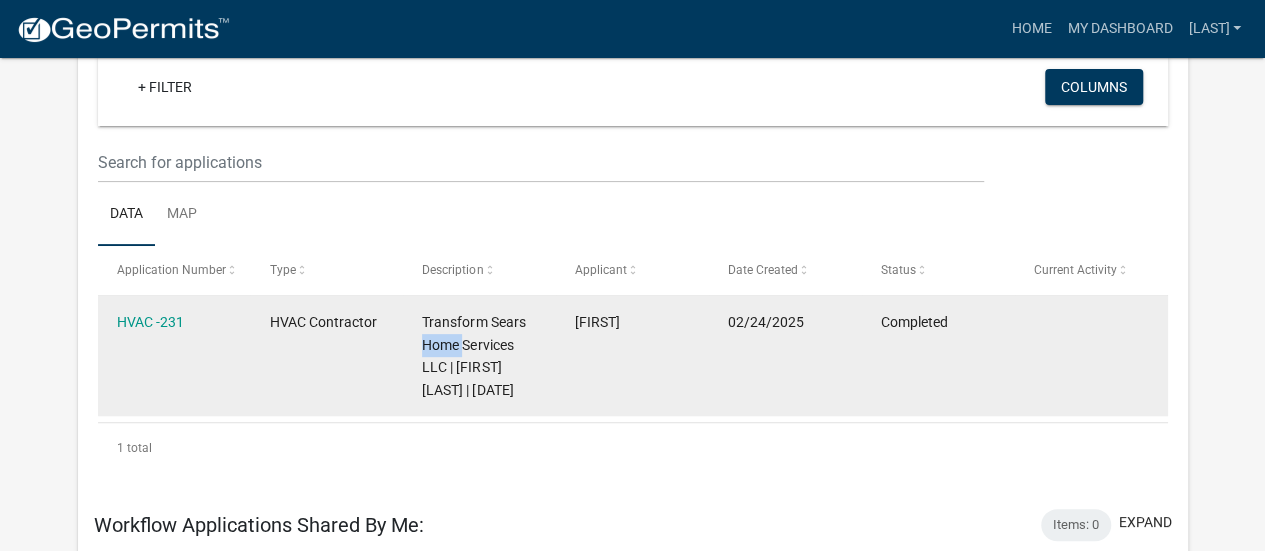 click on "Transform Sears Home Services LLC | [FIRST] [LAST] | [DATE]" 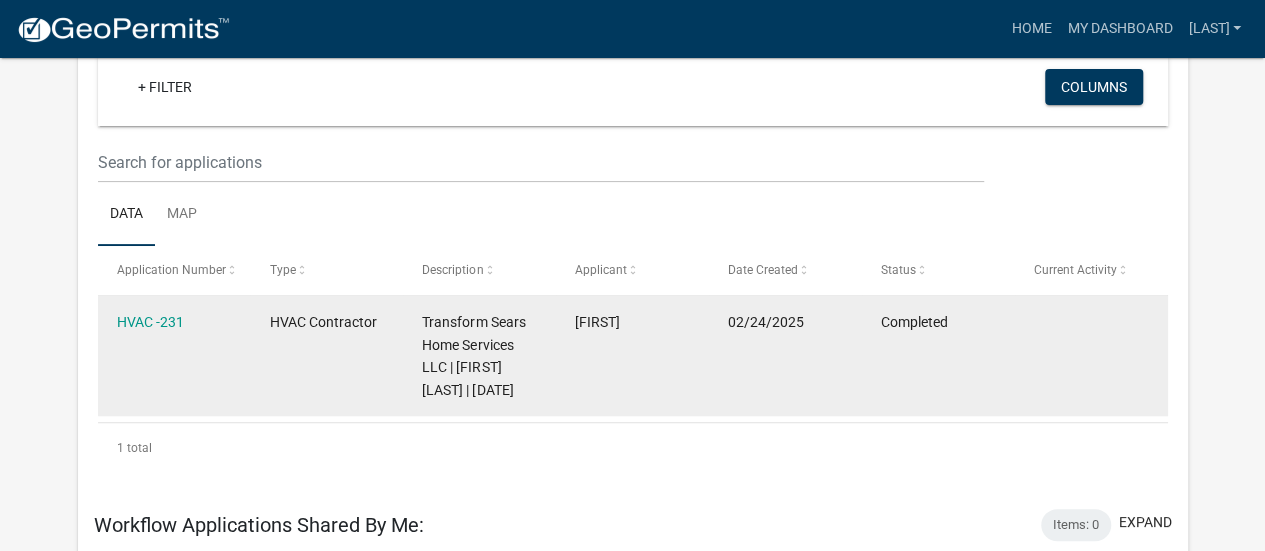 click on "[FIRST]" 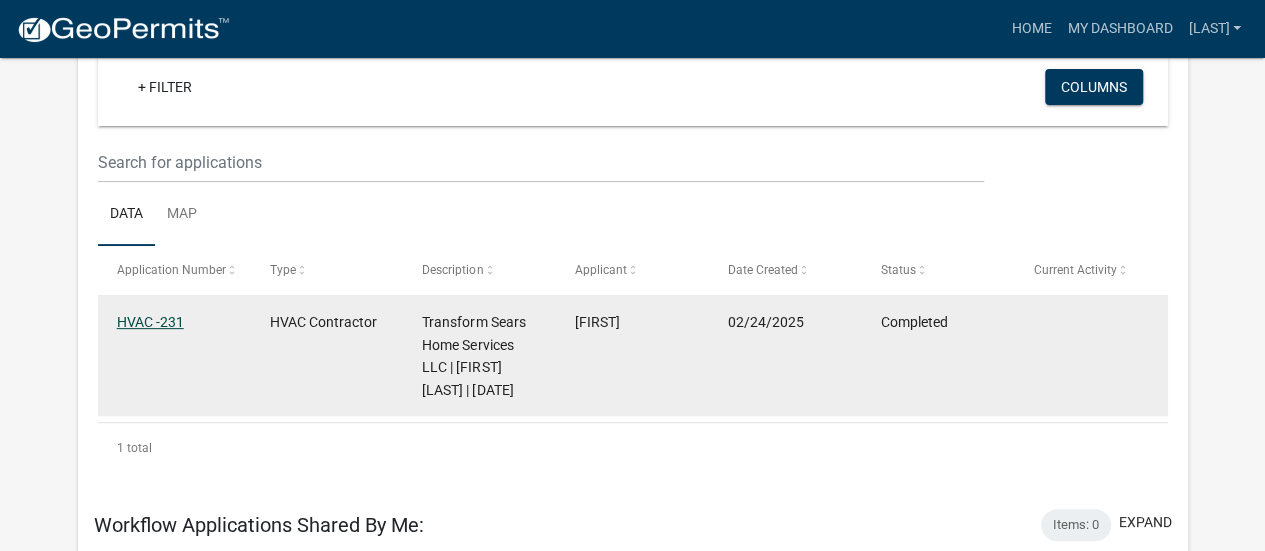 click on "HVAC -231" 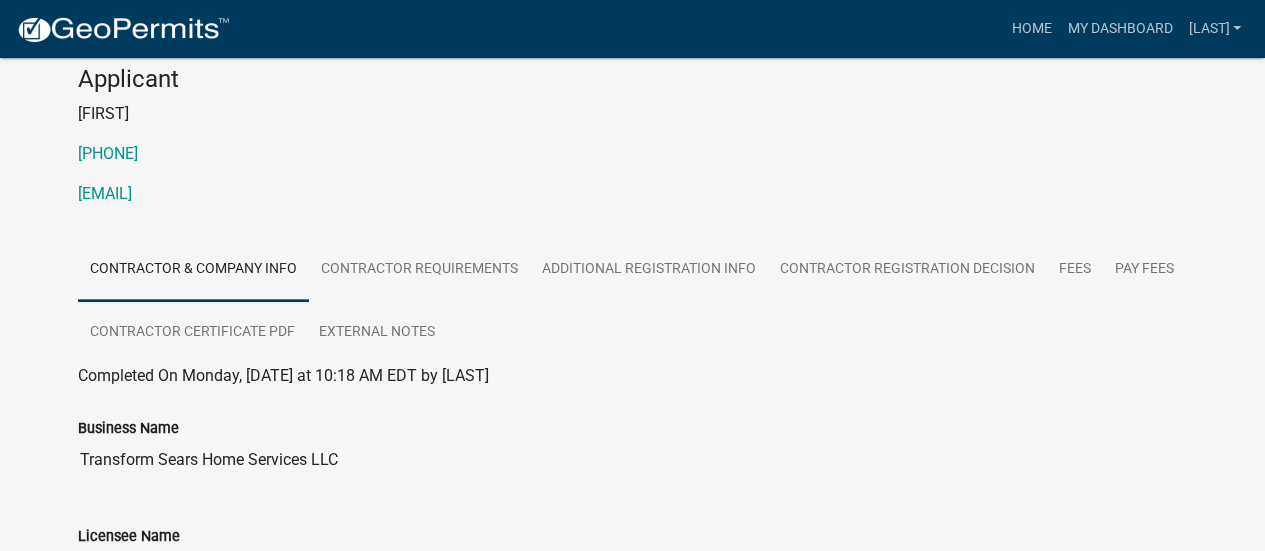scroll, scrollTop: 200, scrollLeft: 0, axis: vertical 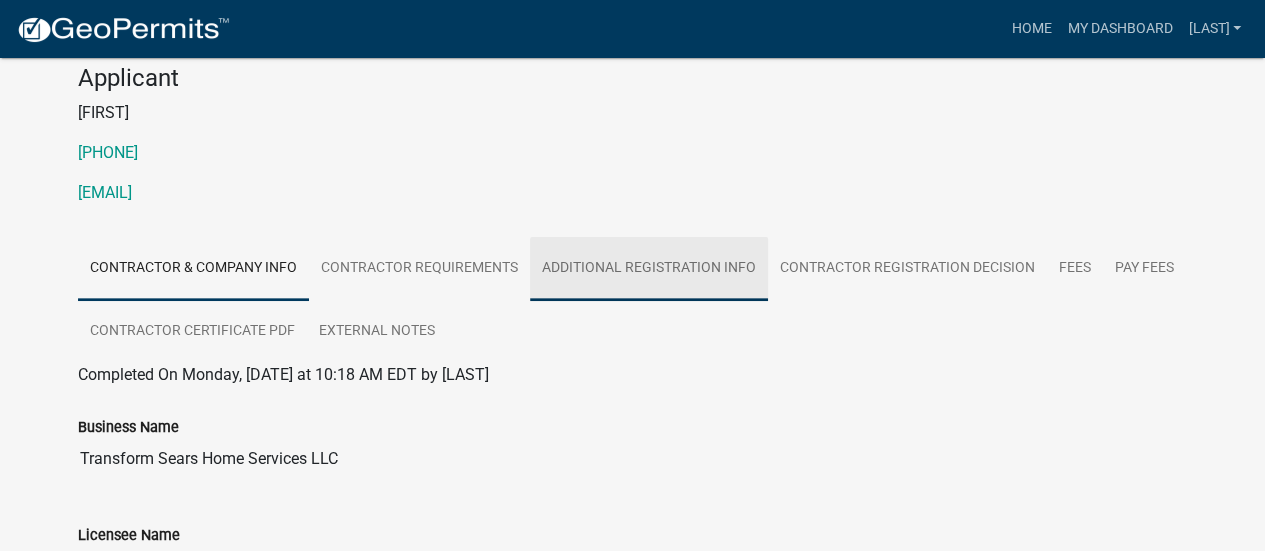 click on "Additional Registration Info" at bounding box center [649, 269] 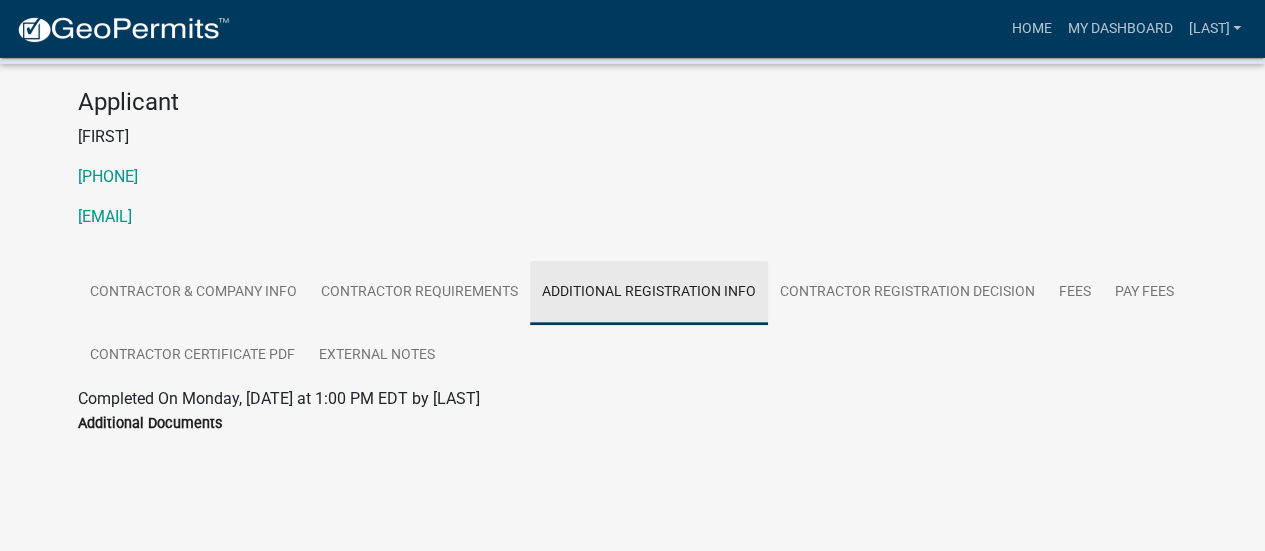 scroll, scrollTop: 176, scrollLeft: 0, axis: vertical 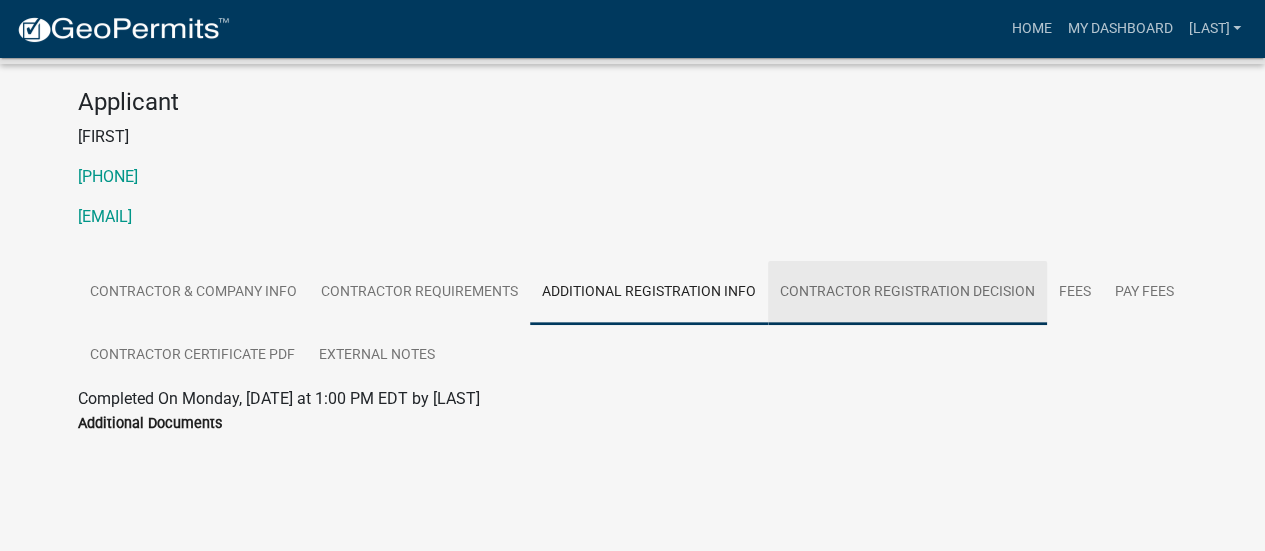 click on "Contractor Registration Decision" at bounding box center (907, 293) 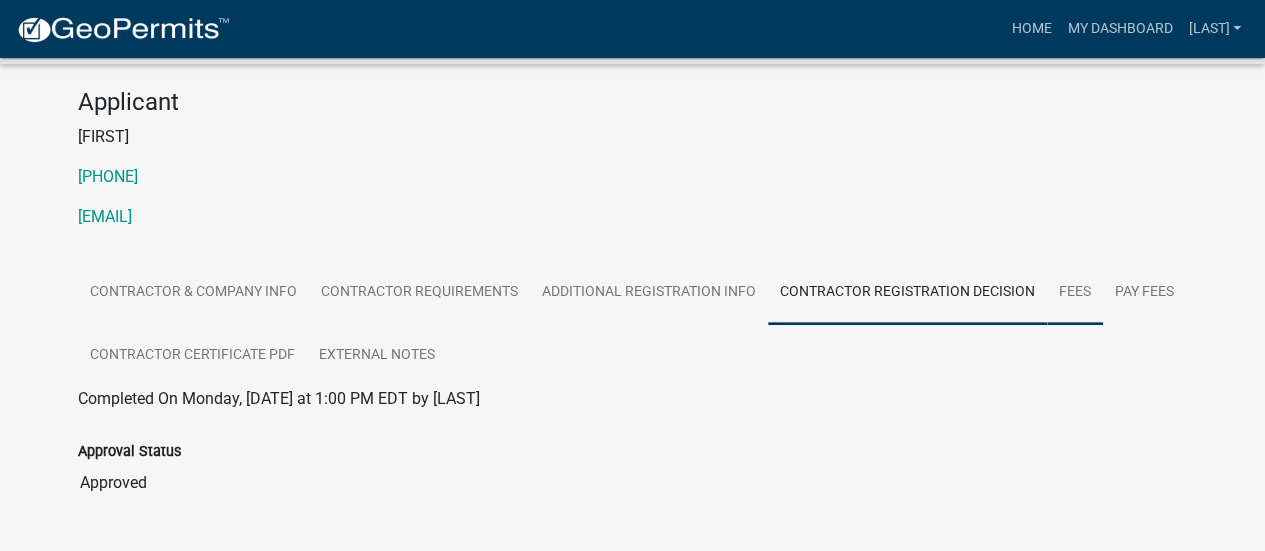 click on "Fees" at bounding box center [1075, 293] 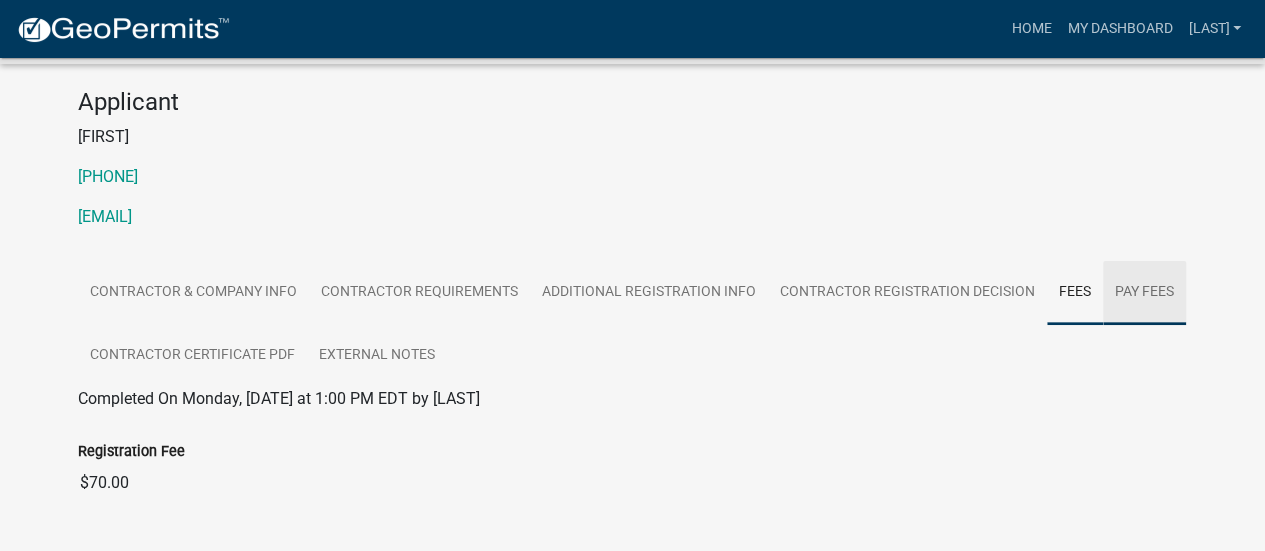 click on "Pay Fees" at bounding box center (1144, 293) 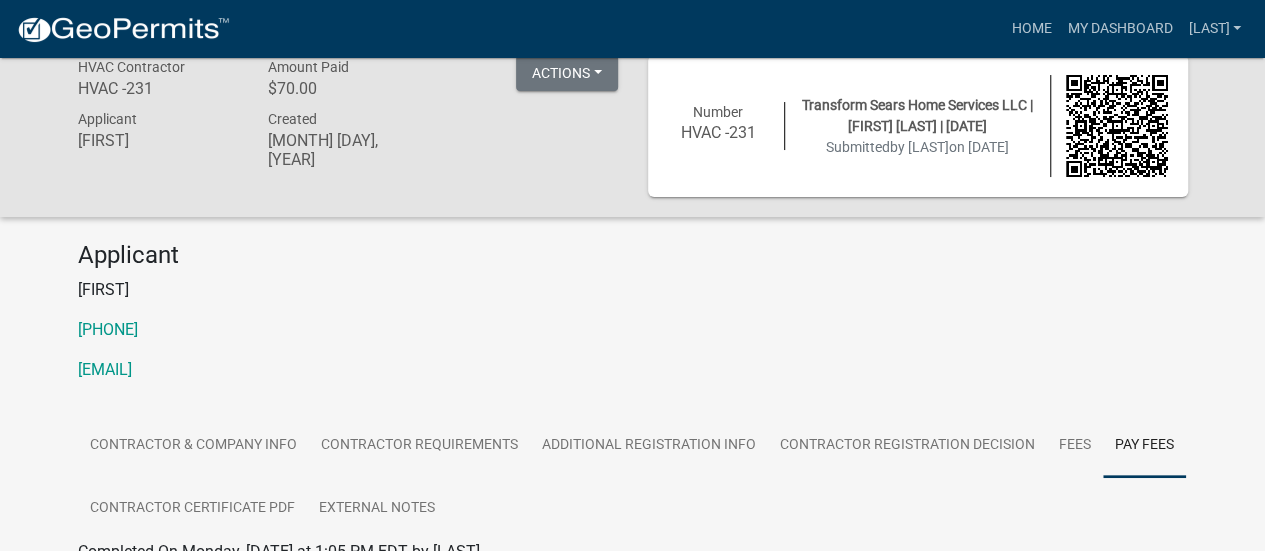 scroll, scrollTop: 0, scrollLeft: 0, axis: both 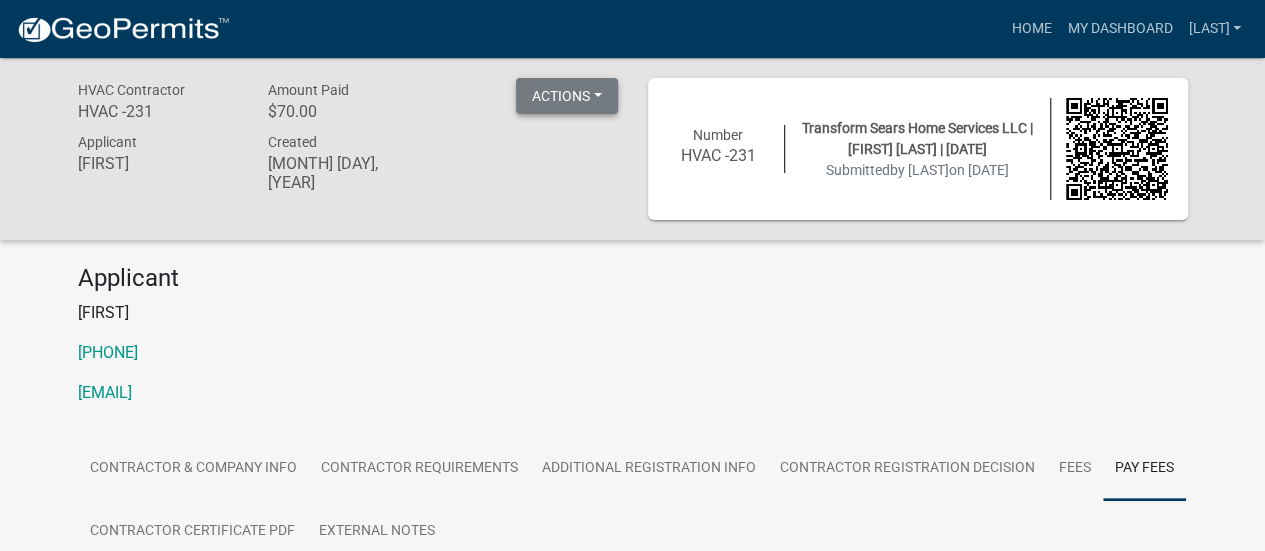 click on "Actions" at bounding box center (567, 96) 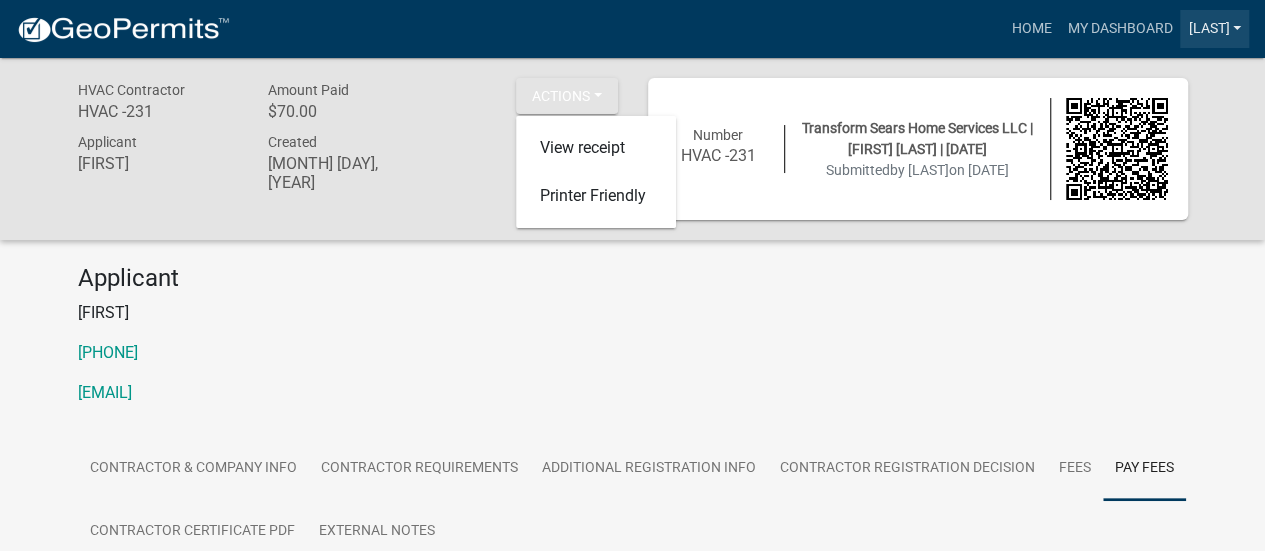 click on "[LAST]" at bounding box center (1214, 29) 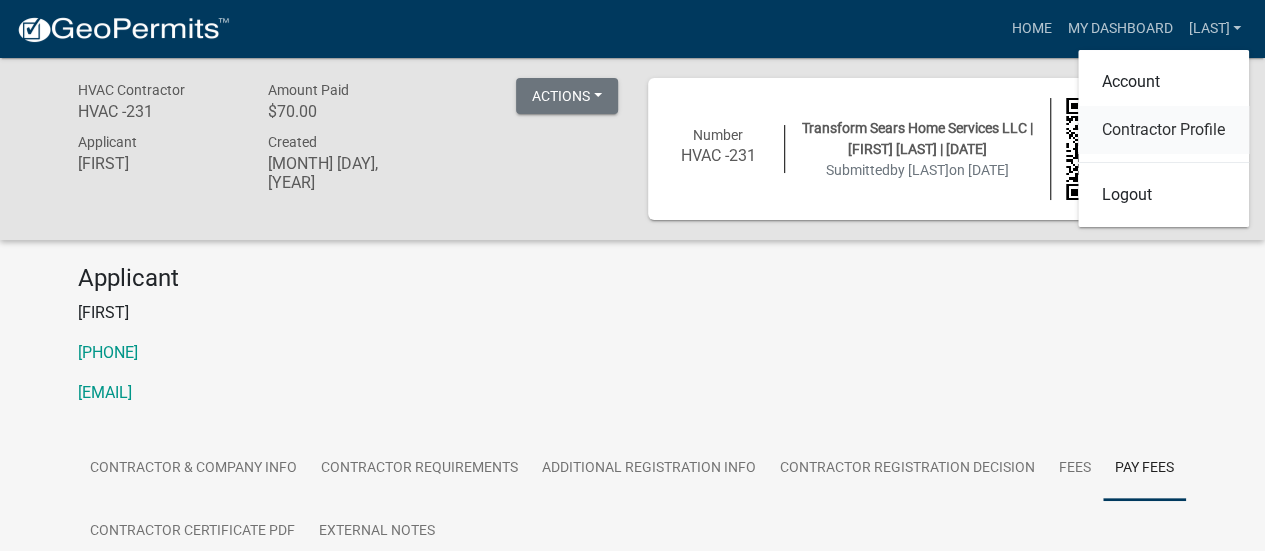 click on "Contractor Profile" at bounding box center (1163, 130) 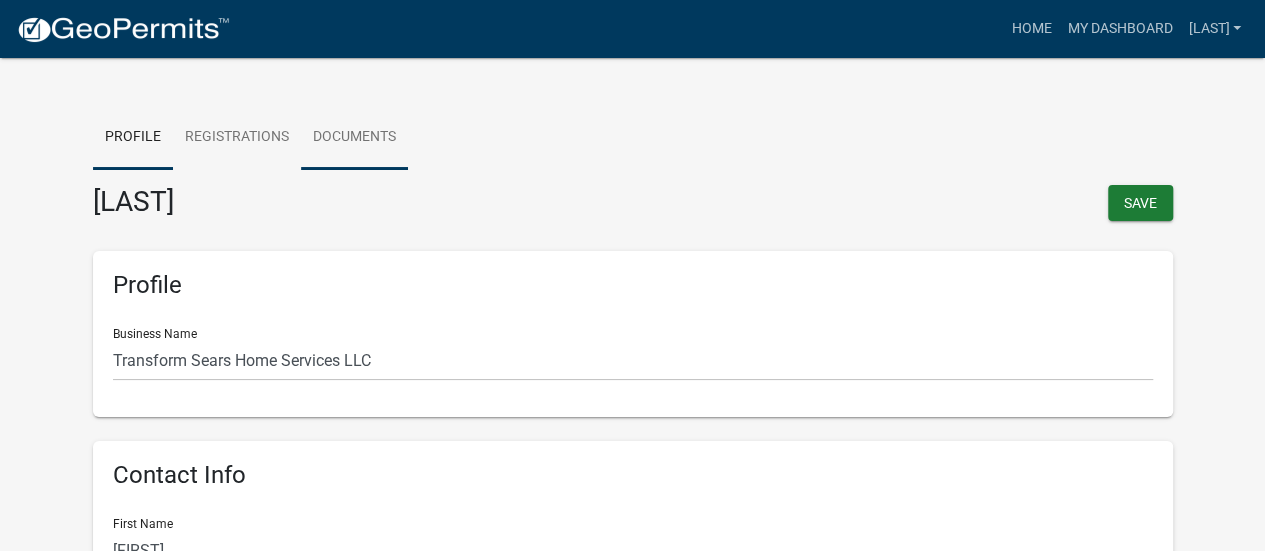 click on "Documents" at bounding box center [354, 138] 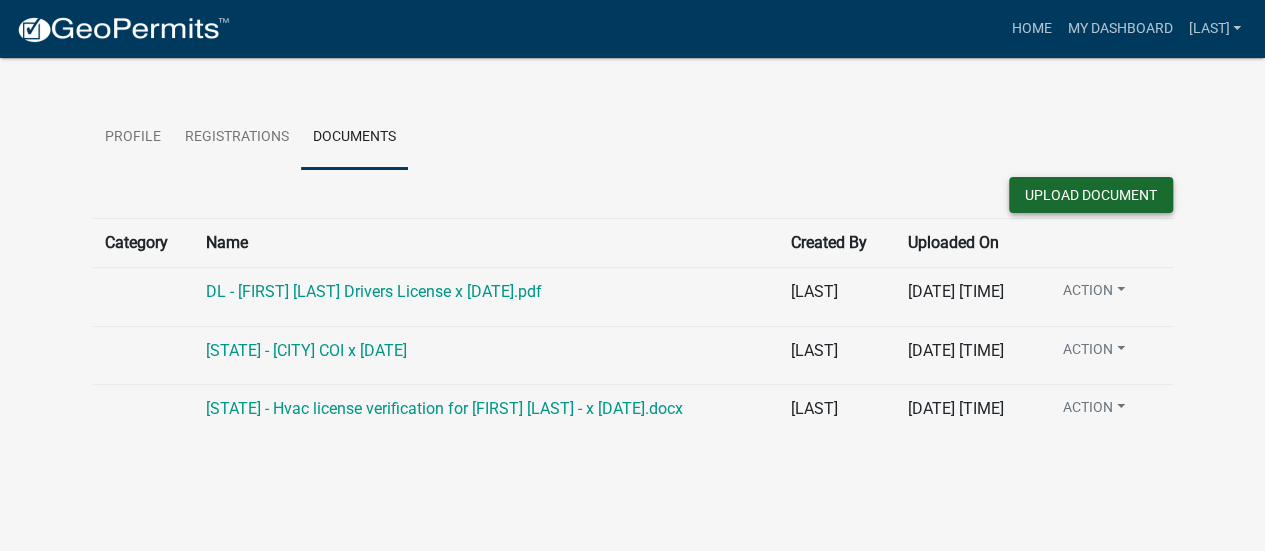 click on "Upload Document" at bounding box center (1091, 195) 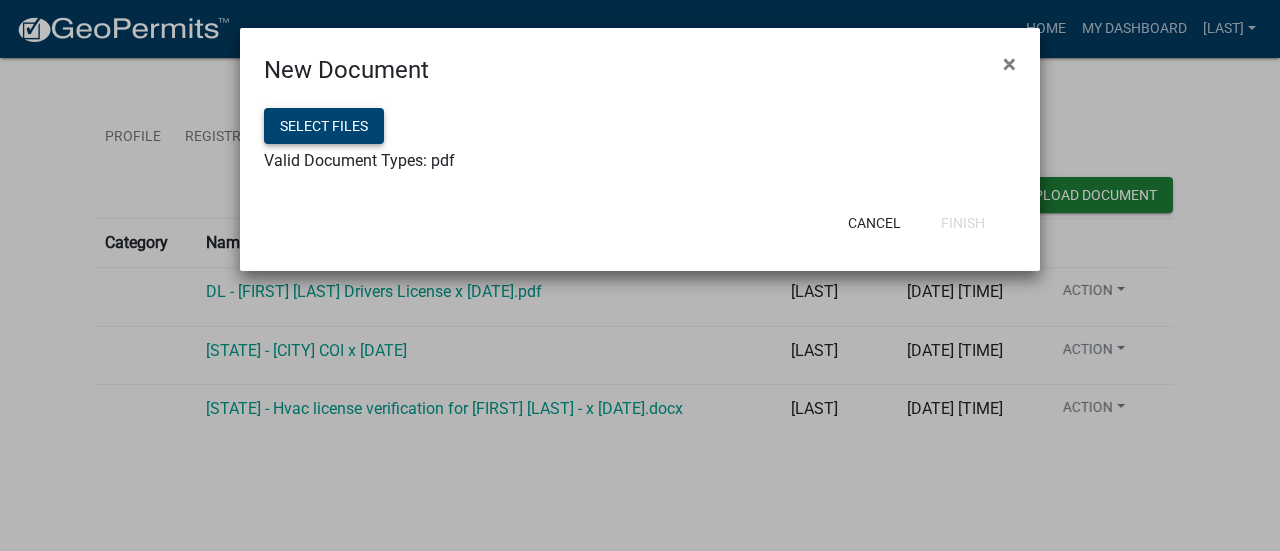 click on "Select files" 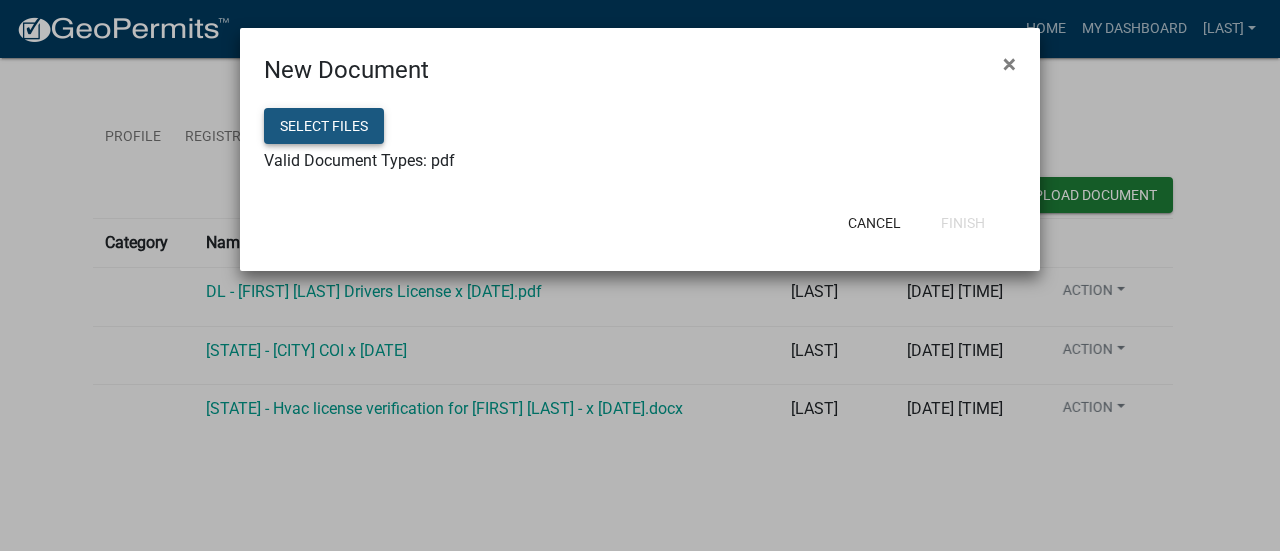 click on "Select files" 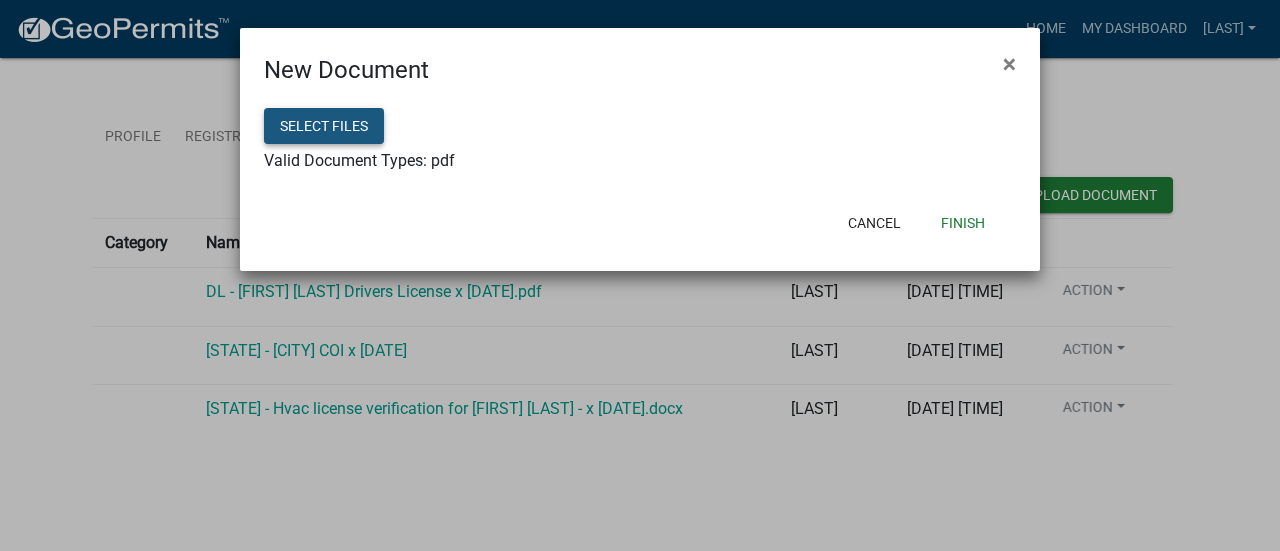 click on "Select files" 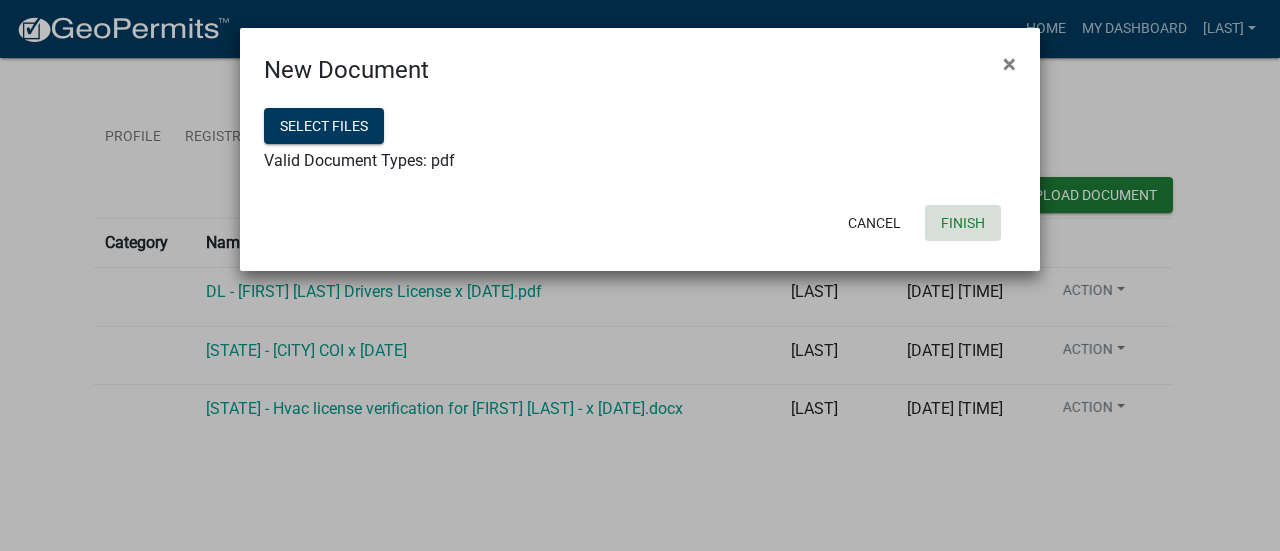 click on "Finish" 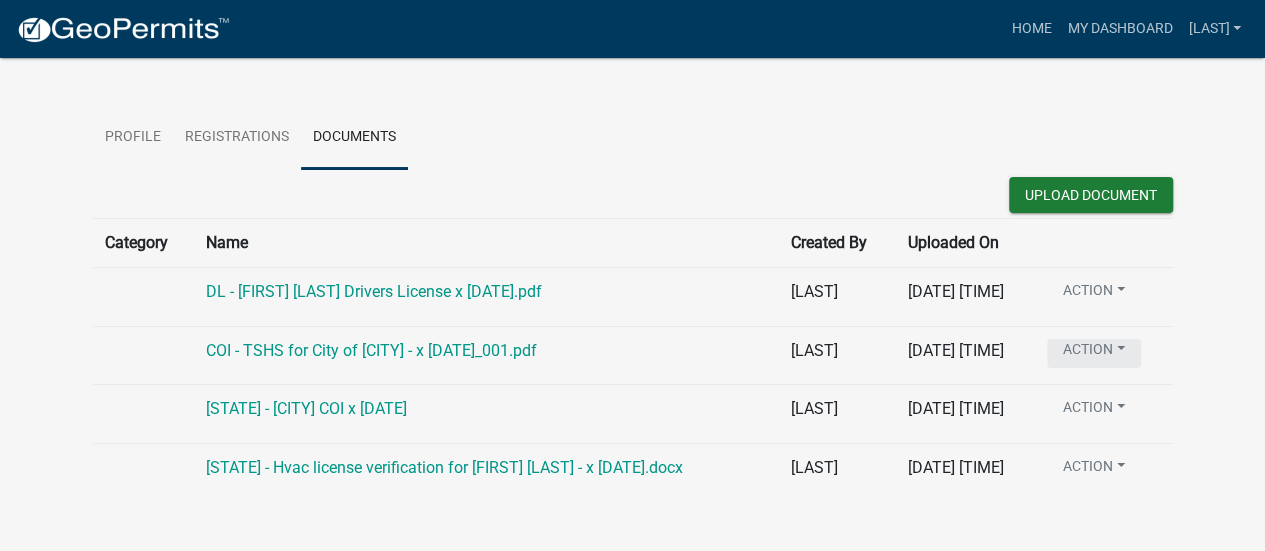 click on "Action" at bounding box center (1094, 294) 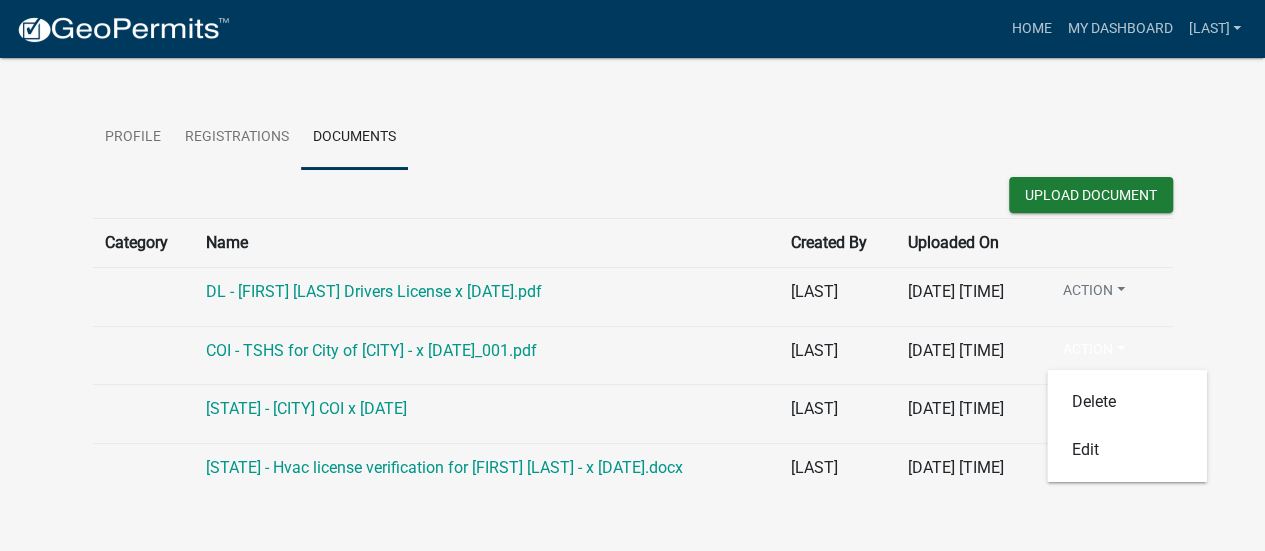 click on "Profile Registrations Documents" 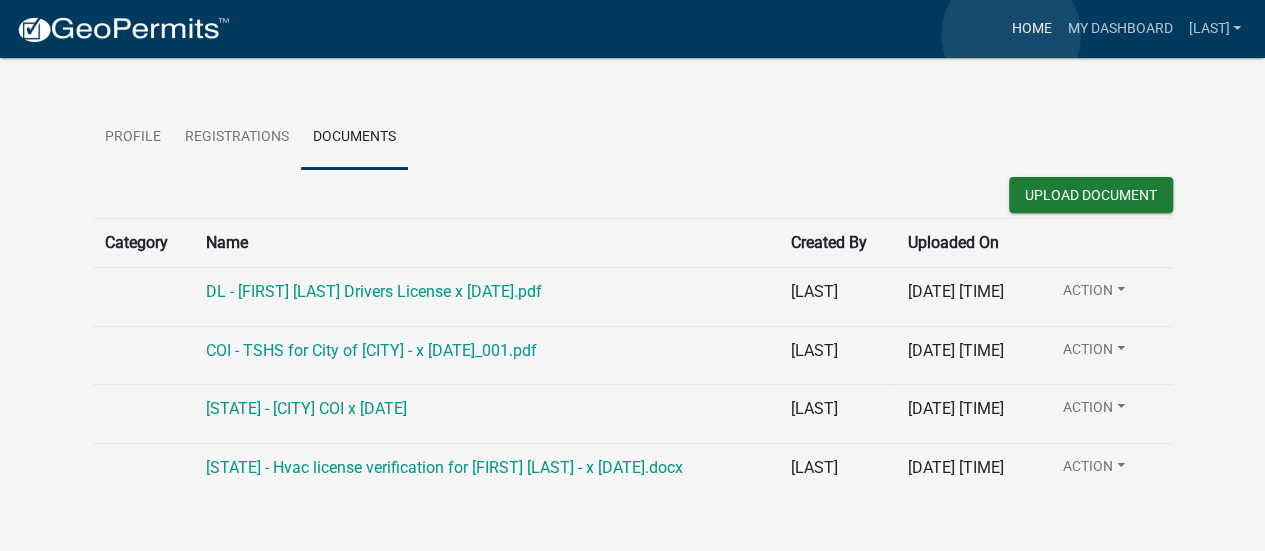 click on "Home" at bounding box center [1031, 29] 